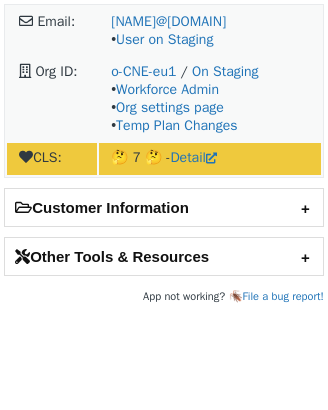 scroll, scrollTop: 0, scrollLeft: 0, axis: both 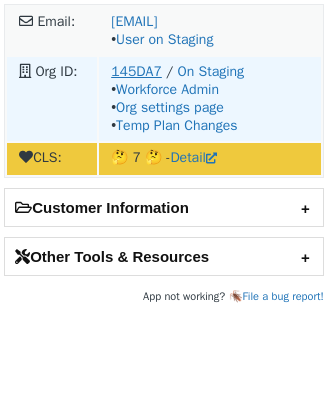 click on "145DA7" at bounding box center [136, 71] 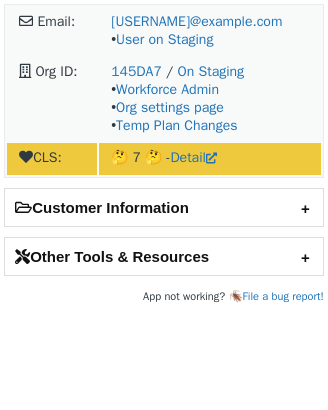 scroll, scrollTop: 0, scrollLeft: 0, axis: both 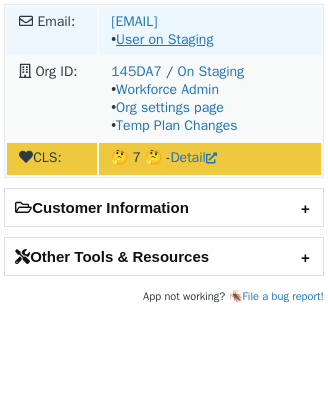 click on "User on Staging" at bounding box center (164, 39) 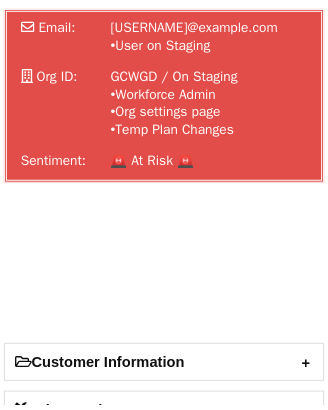 scroll, scrollTop: 0, scrollLeft: 0, axis: both 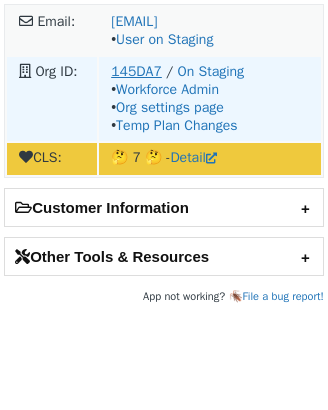 click on "145DA7" at bounding box center [136, 71] 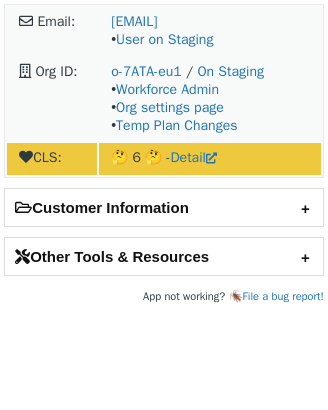 scroll, scrollTop: 0, scrollLeft: 0, axis: both 